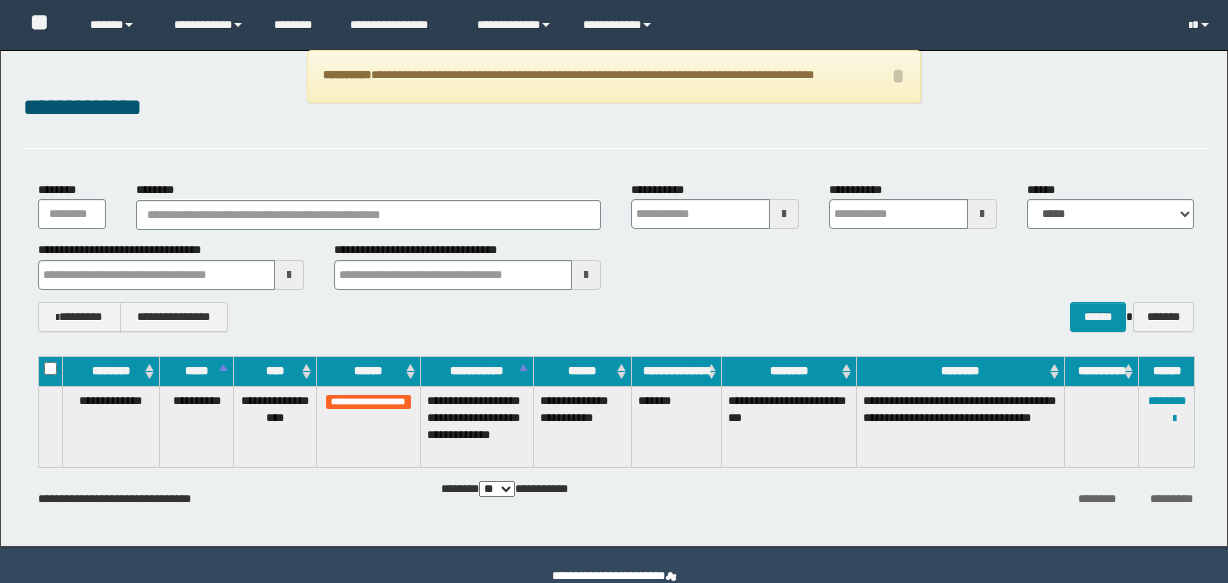 scroll, scrollTop: 0, scrollLeft: 0, axis: both 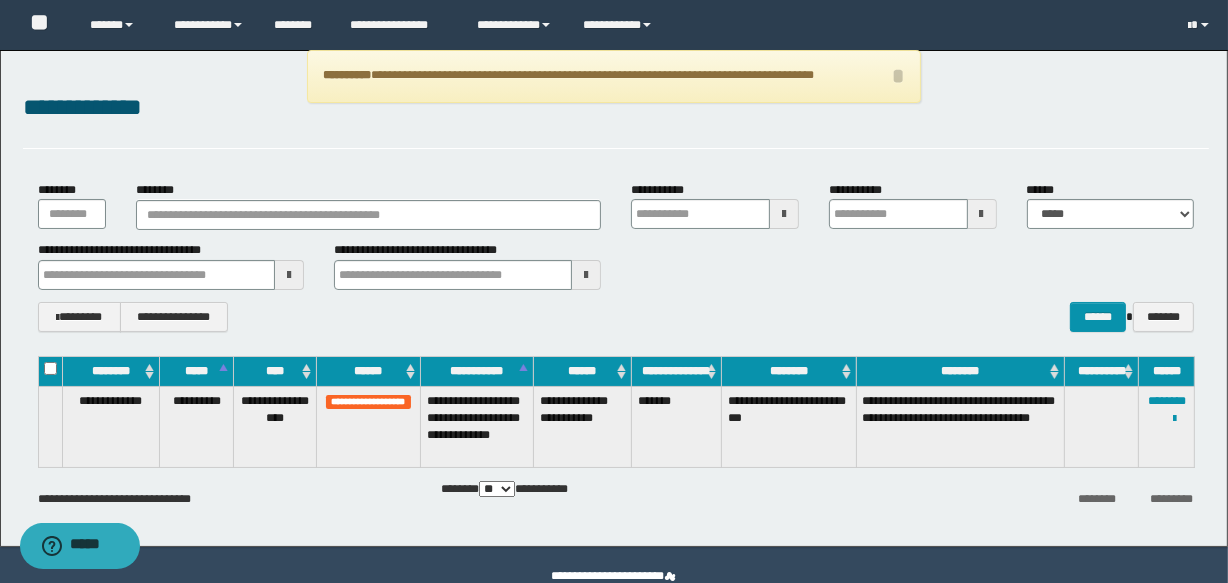 type on "**********" 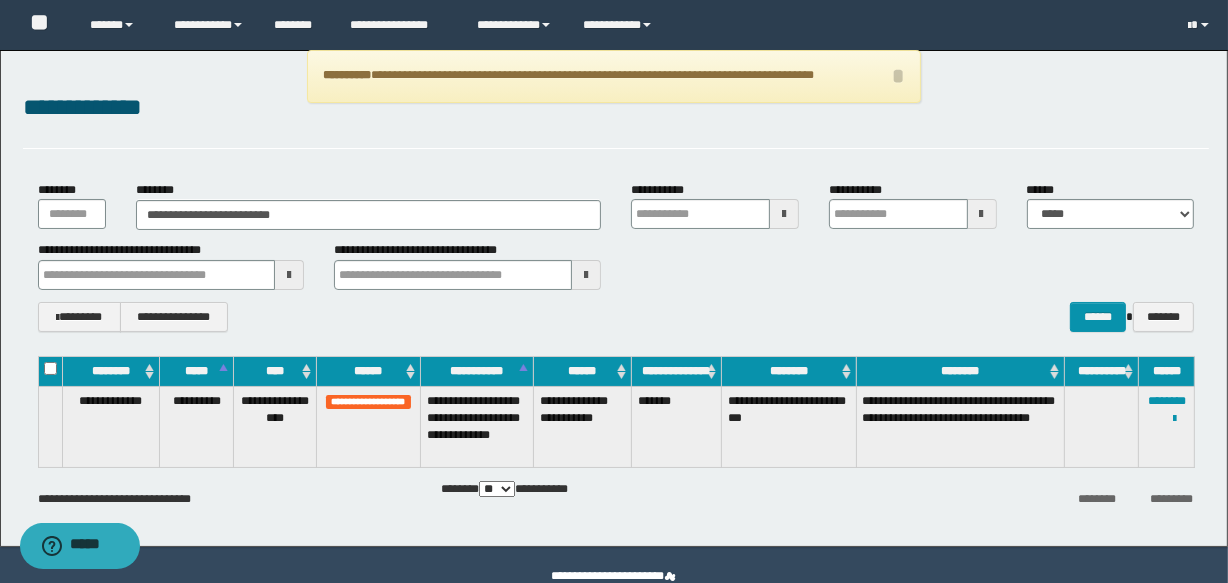 click on "**********" at bounding box center [368, 215] 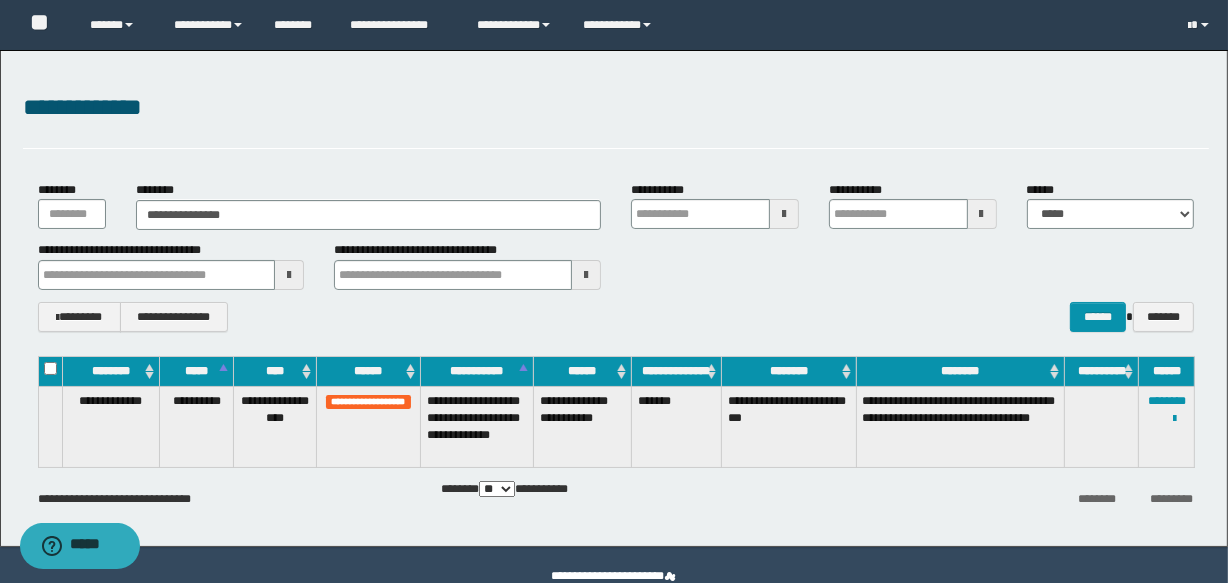 type on "**********" 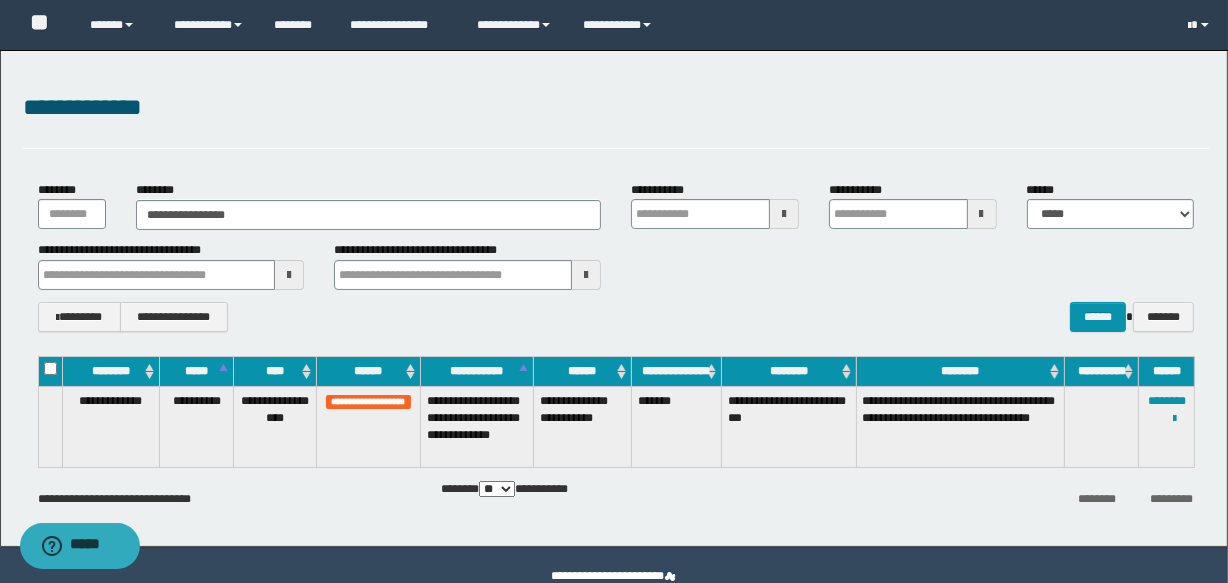 type on "**********" 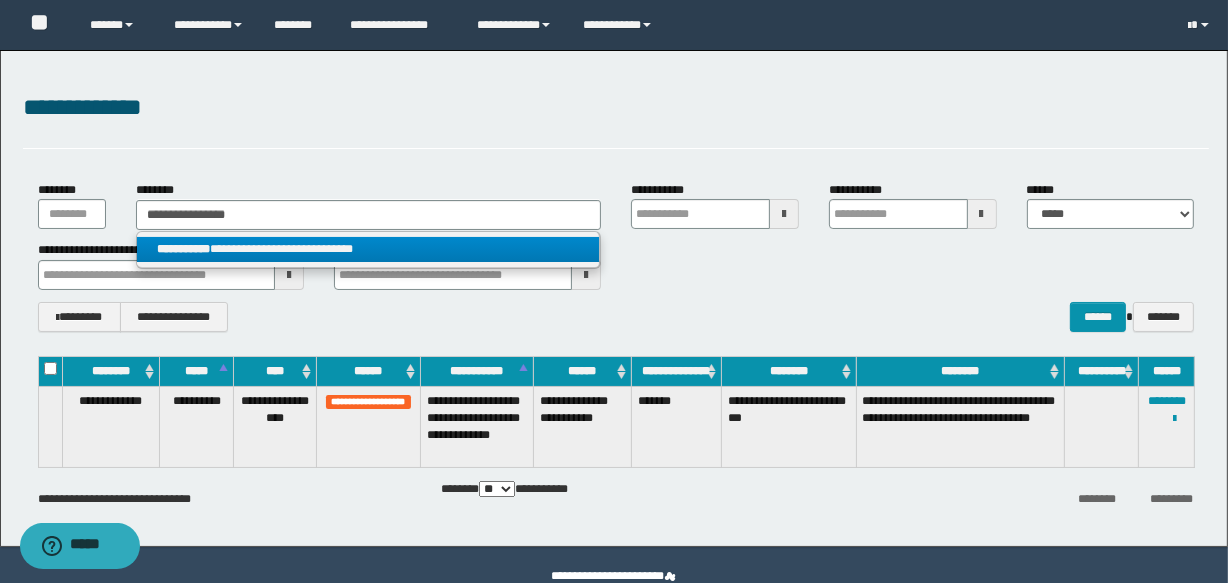 type on "**********" 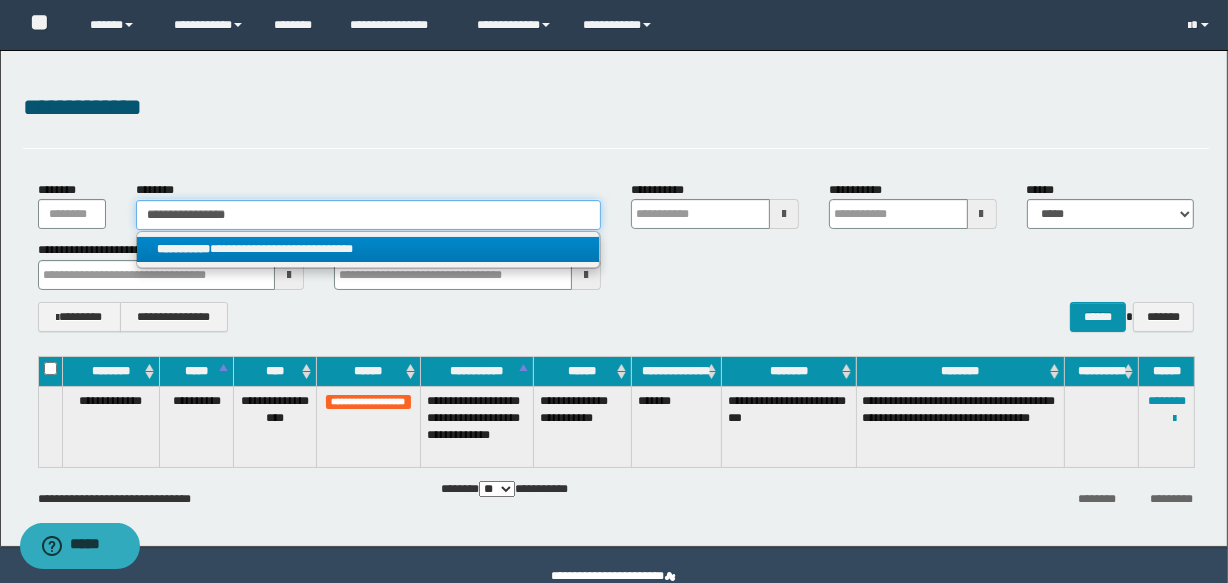 type 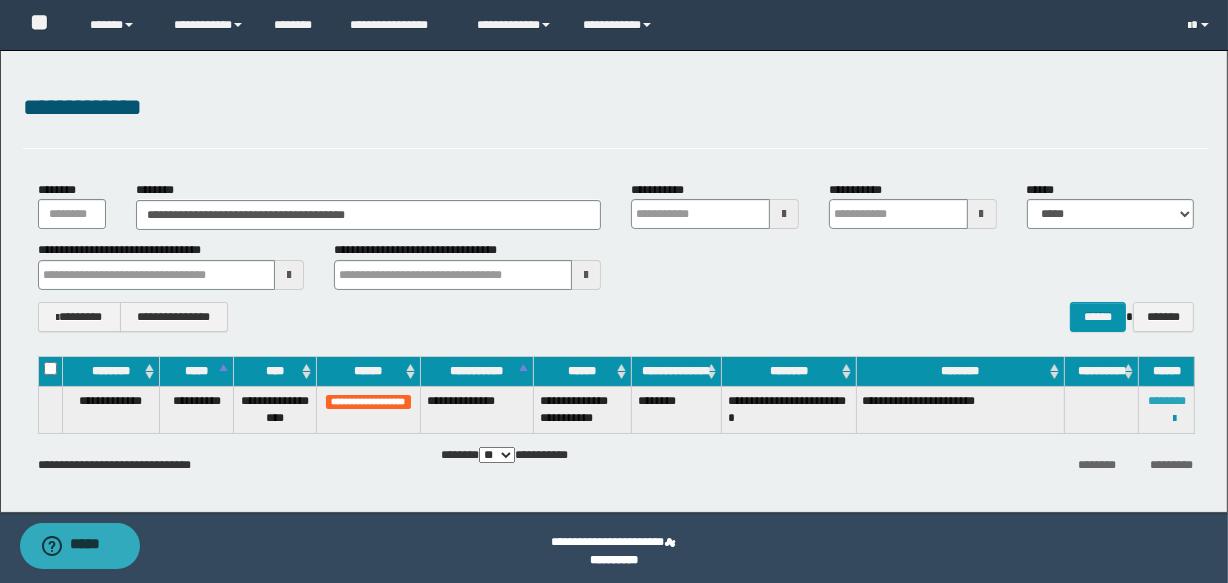 click on "********" at bounding box center (1167, 401) 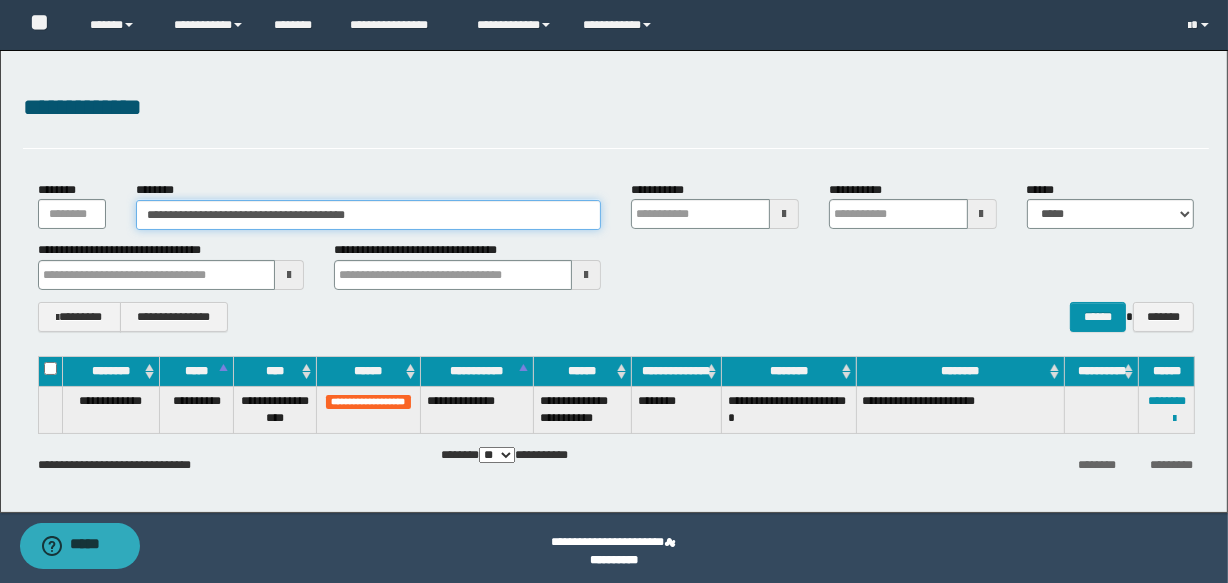 drag, startPoint x: 440, startPoint y: 213, endPoint x: 61, endPoint y: 221, distance: 379.0844 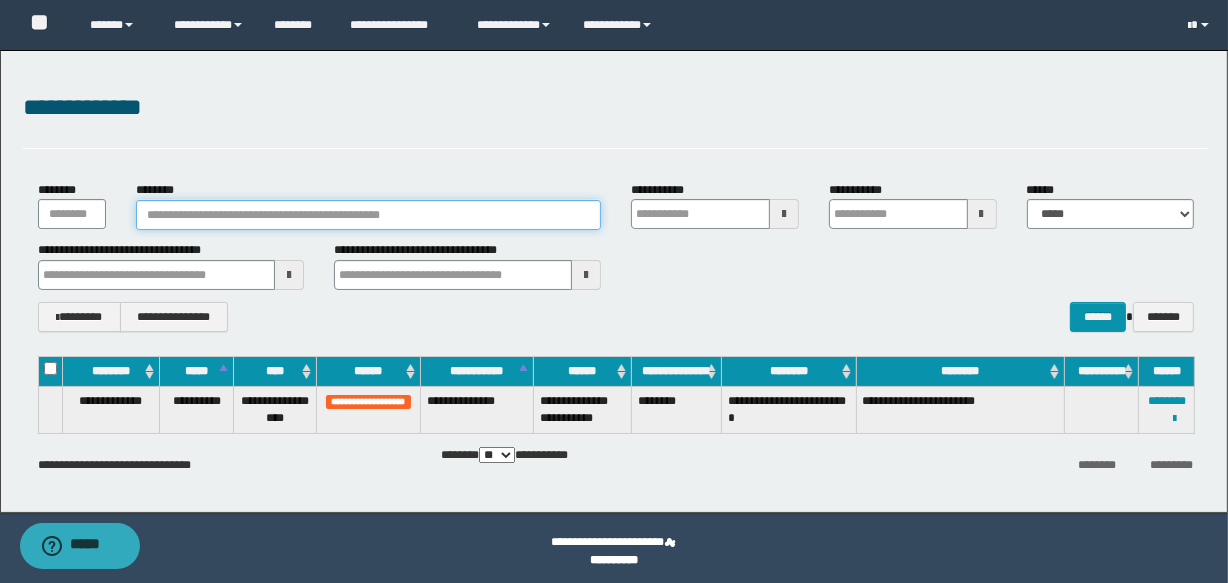 type 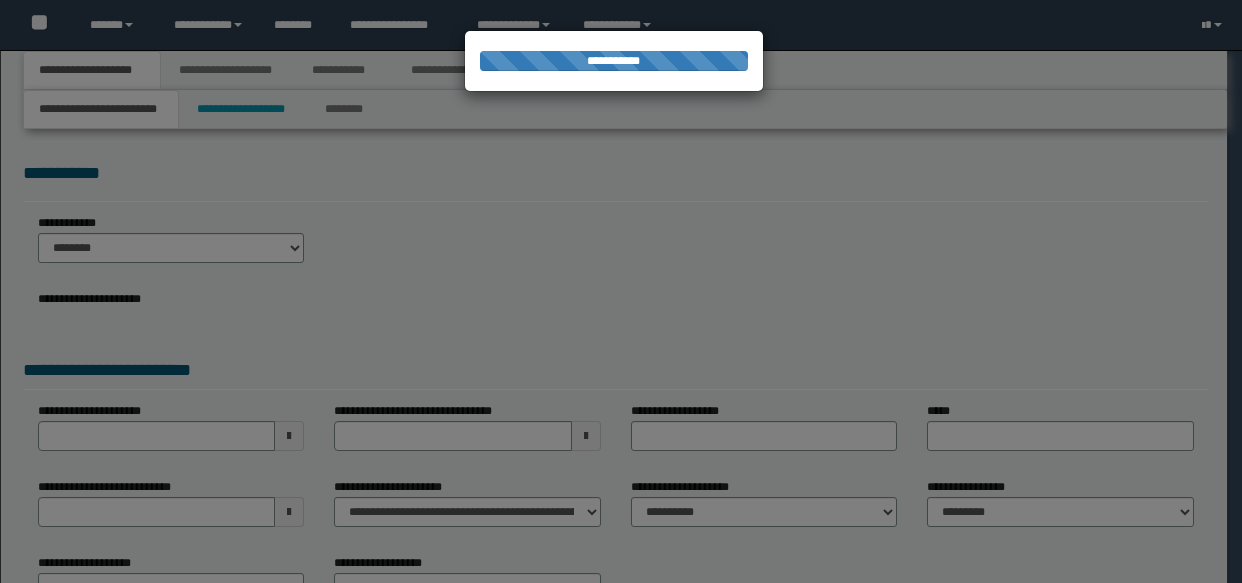 scroll, scrollTop: 0, scrollLeft: 0, axis: both 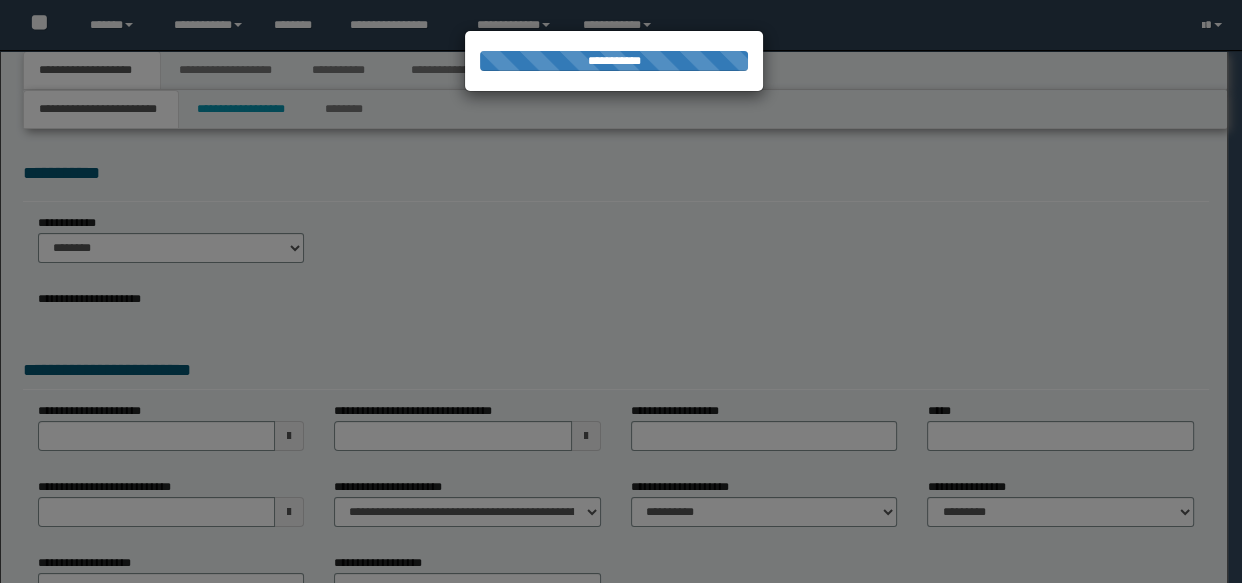 select on "*" 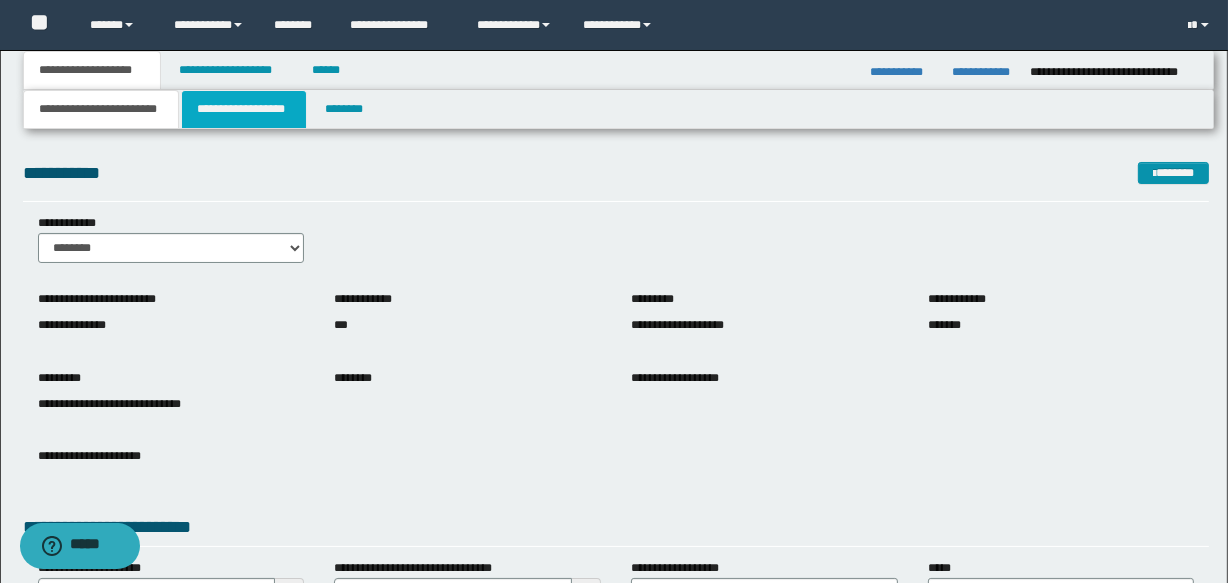 click on "**********" at bounding box center [244, 109] 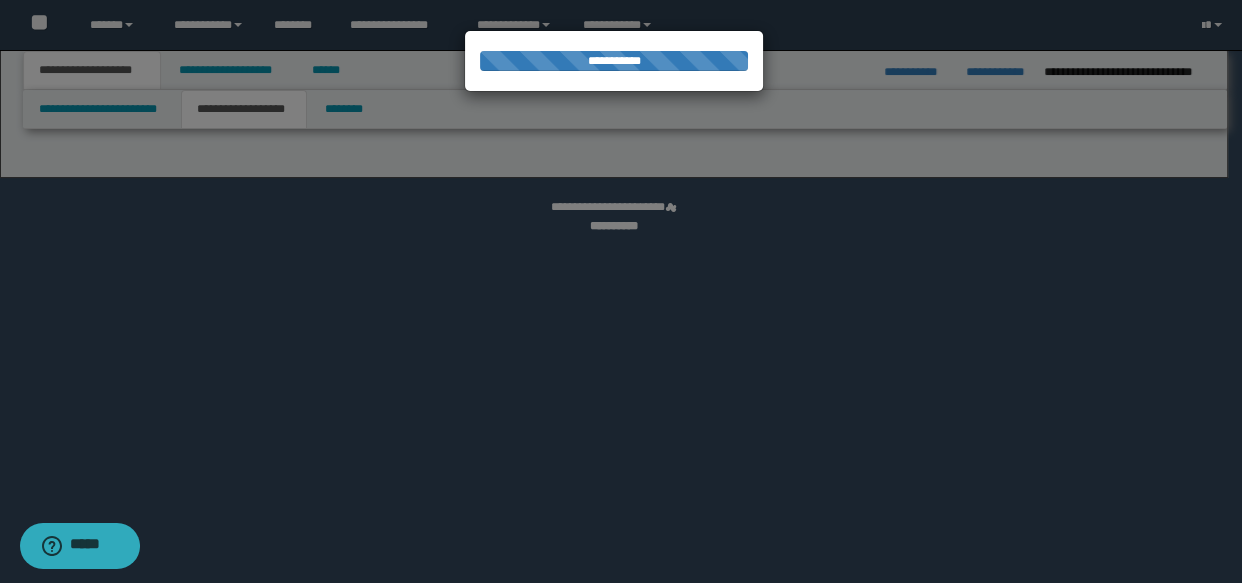 select on "*" 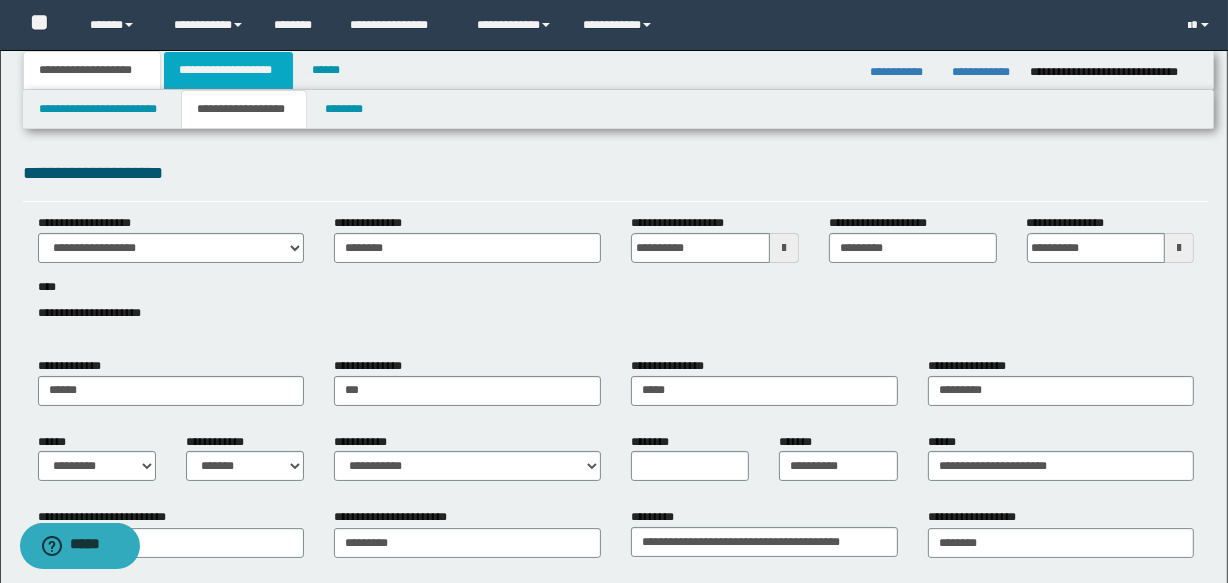 click on "**********" at bounding box center [228, 70] 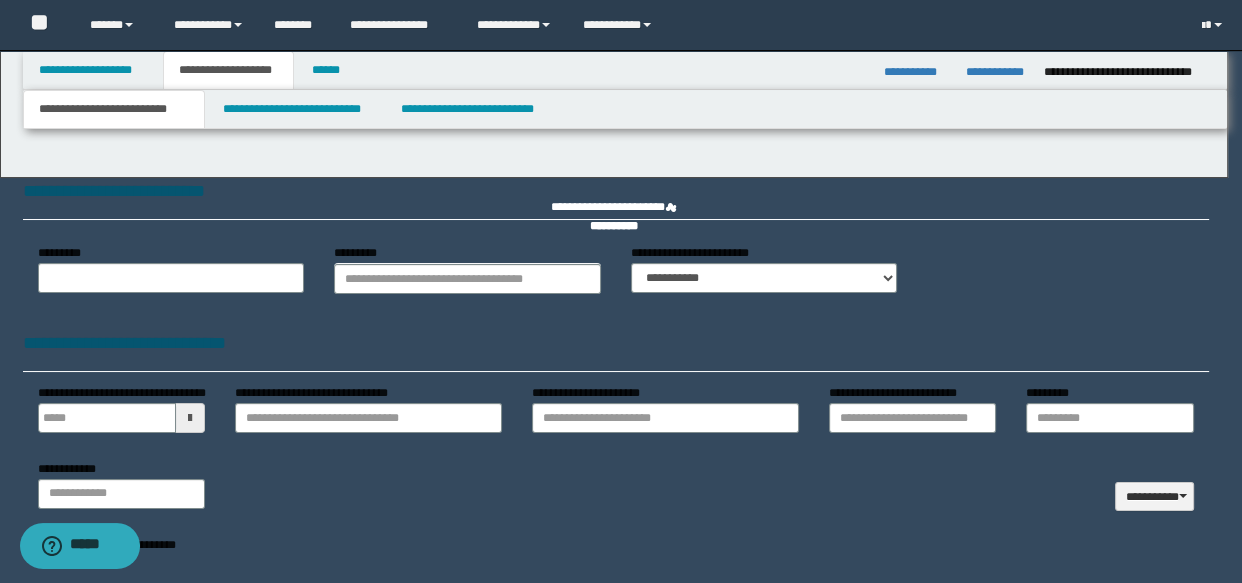 select on "*" 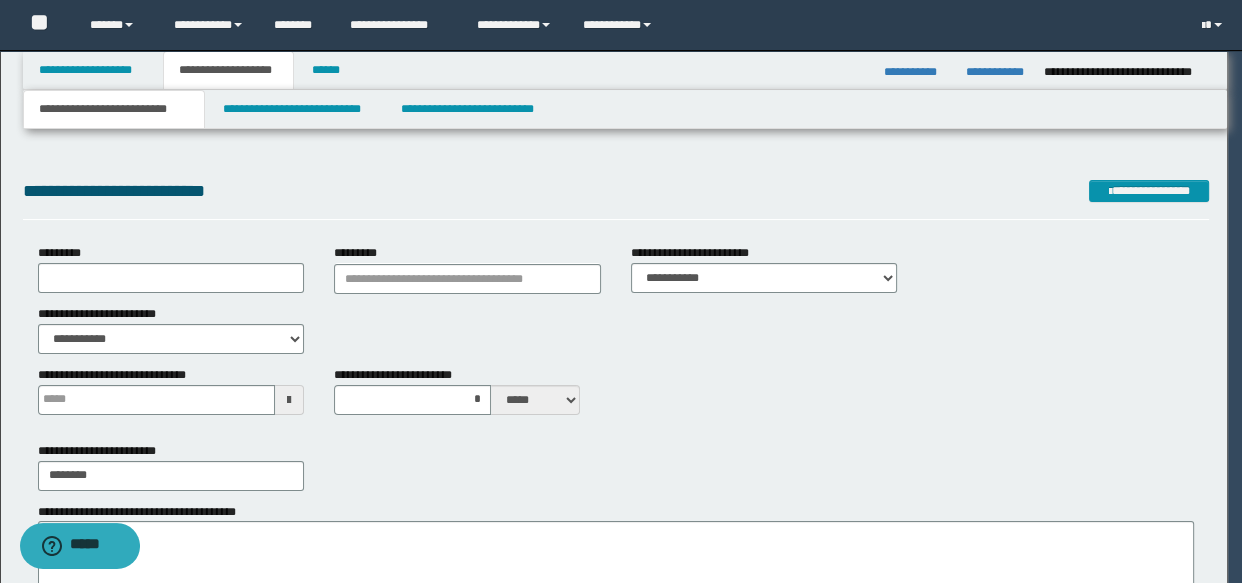 type 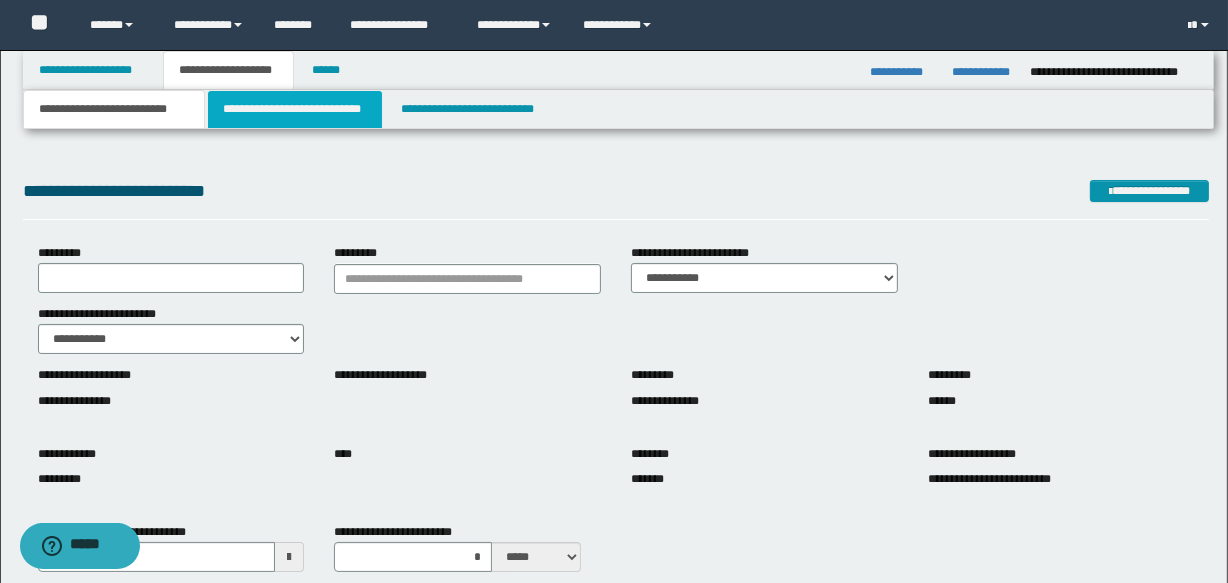 click on "**********" at bounding box center (294, 109) 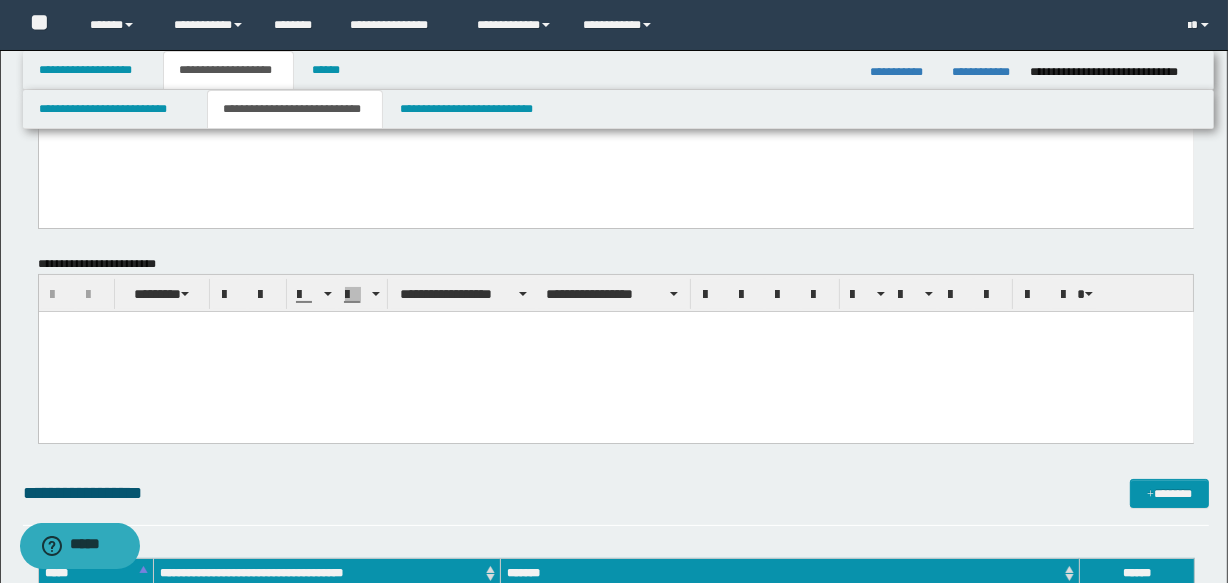 scroll, scrollTop: 272, scrollLeft: 0, axis: vertical 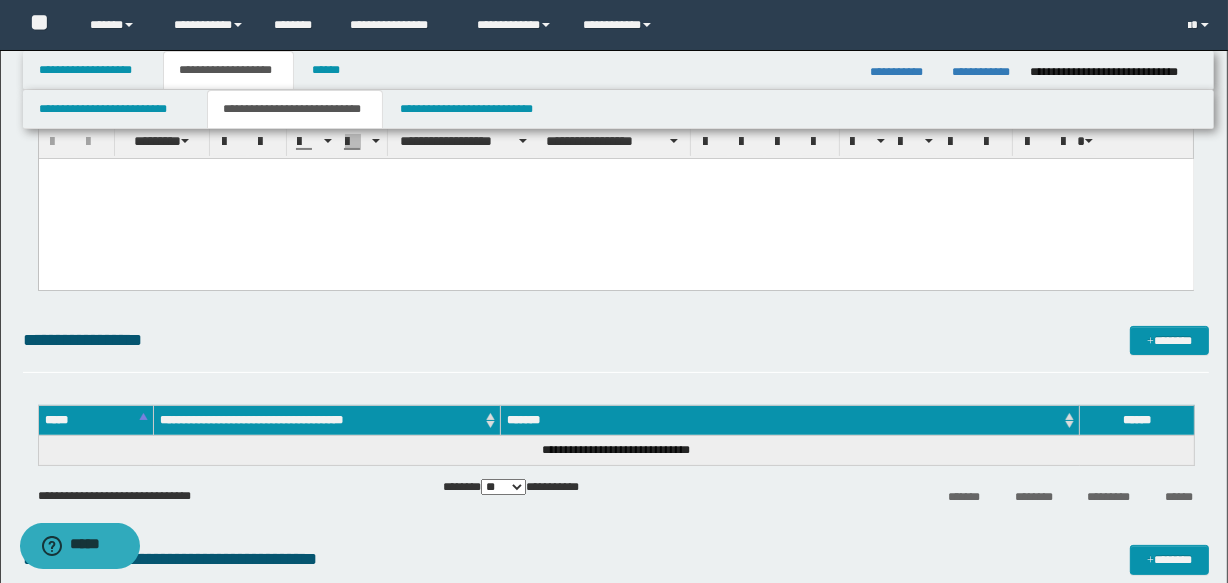 click at bounding box center (615, 174) 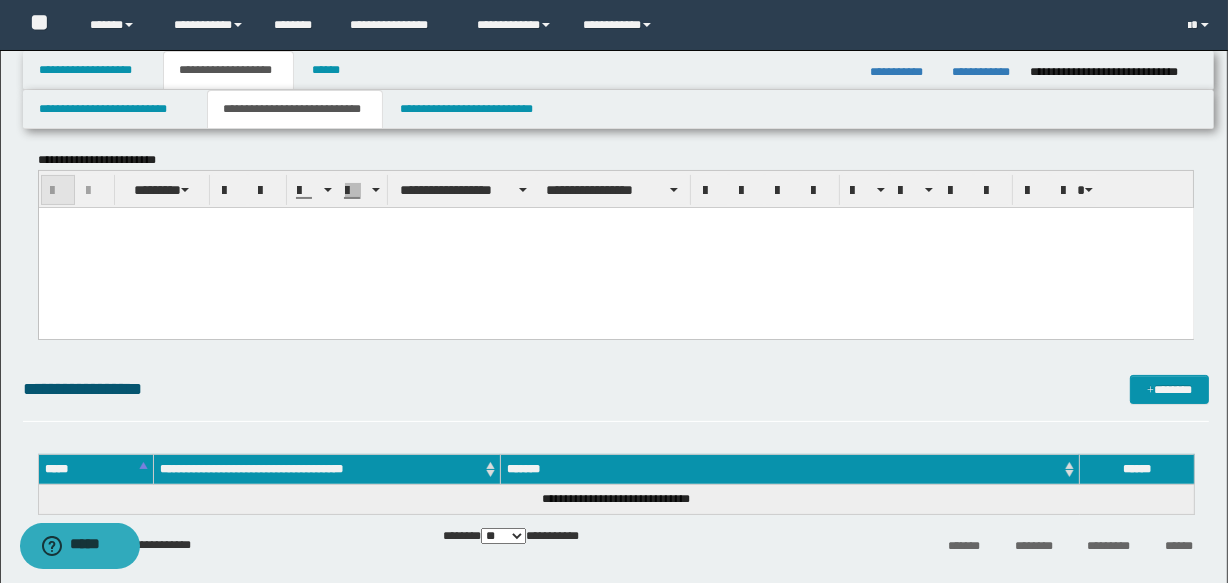 scroll, scrollTop: 181, scrollLeft: 0, axis: vertical 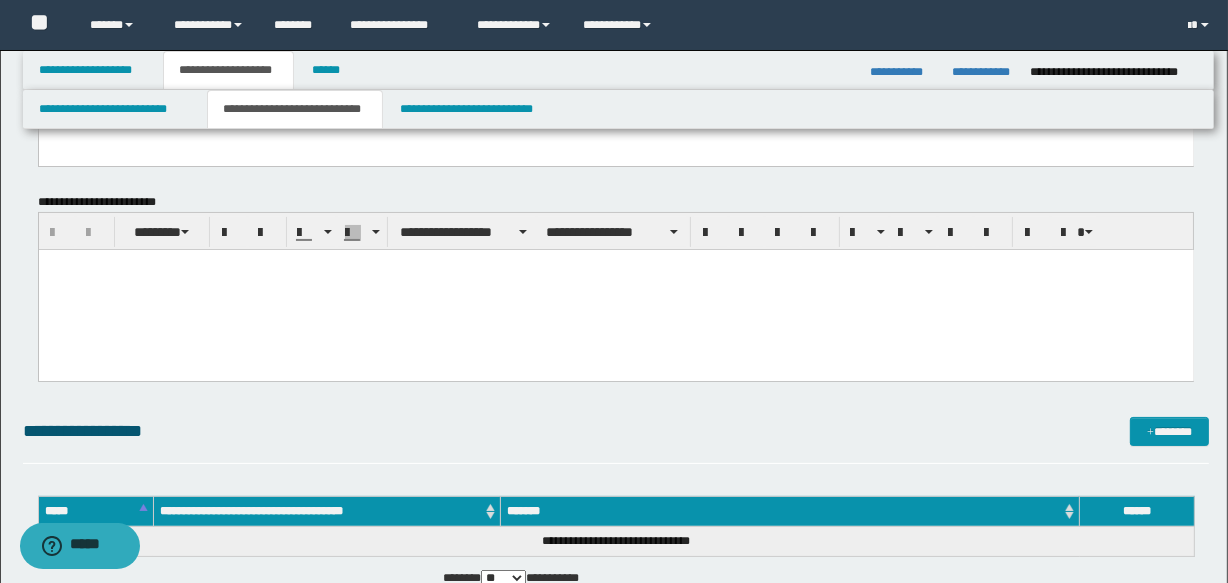 click at bounding box center [615, 290] 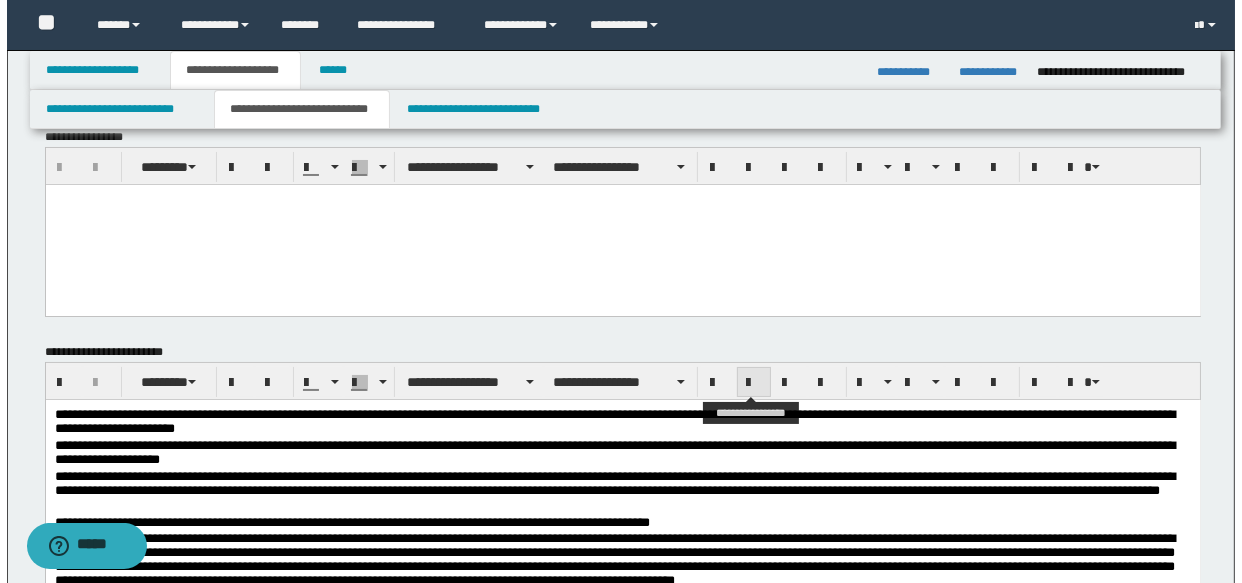 scroll, scrollTop: 0, scrollLeft: 0, axis: both 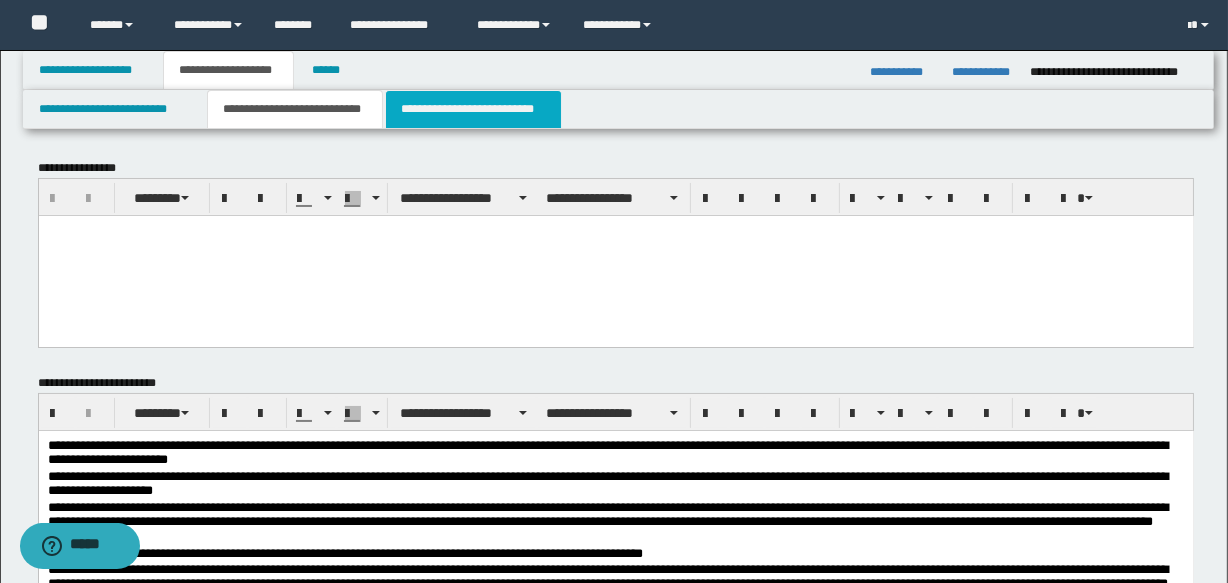 click on "**********" at bounding box center (473, 109) 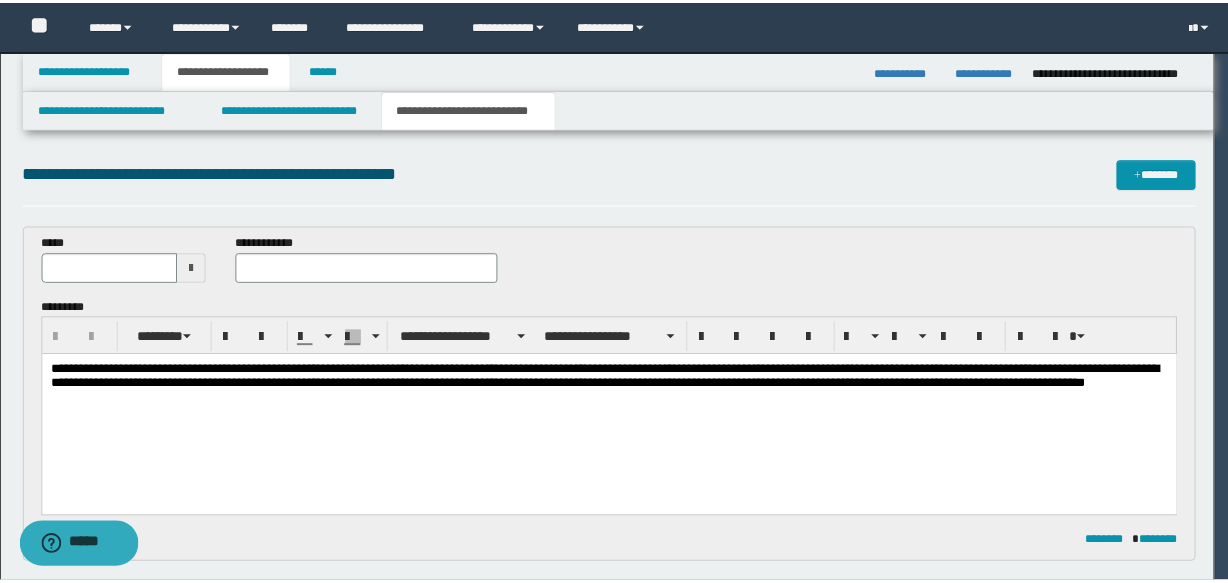 scroll, scrollTop: 0, scrollLeft: 0, axis: both 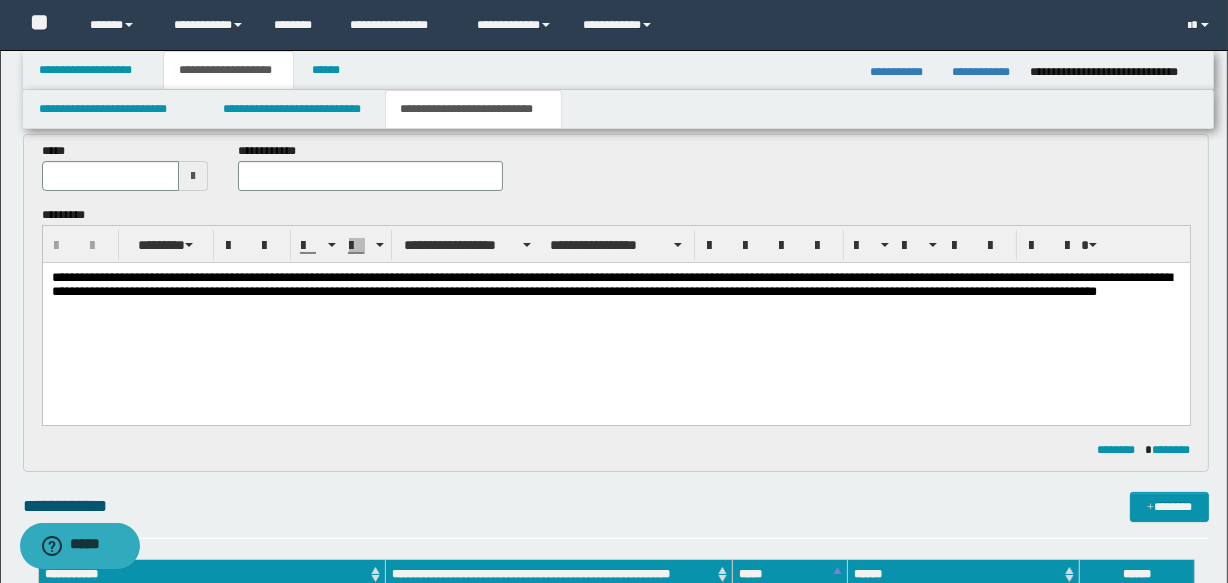 type 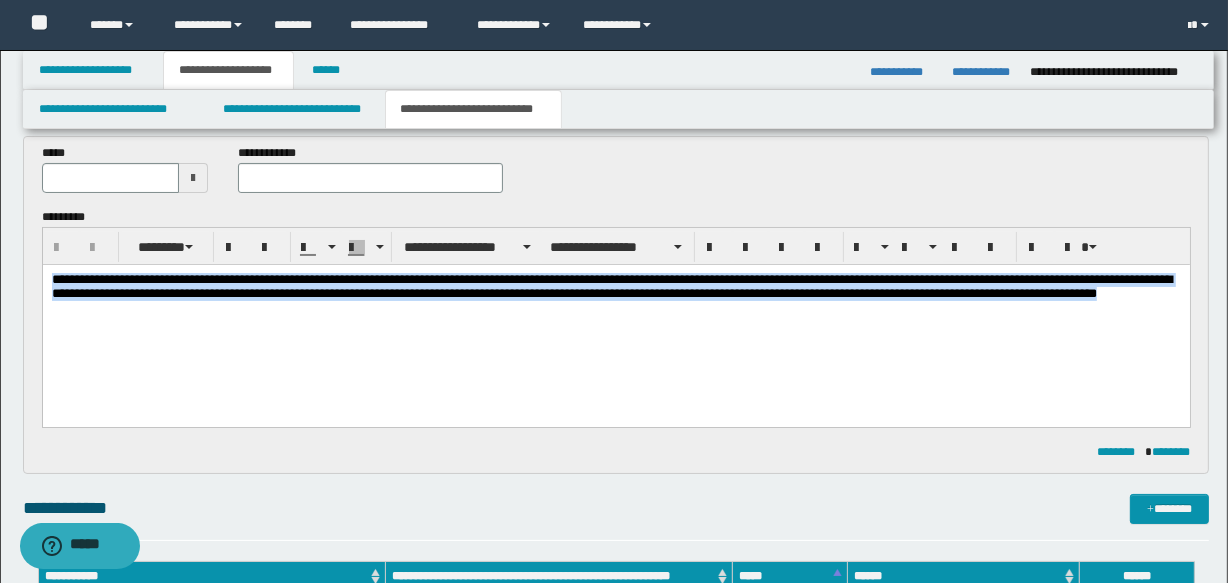 drag, startPoint x: 55, startPoint y: 279, endPoint x: 206, endPoint y: 345, distance: 164.79381 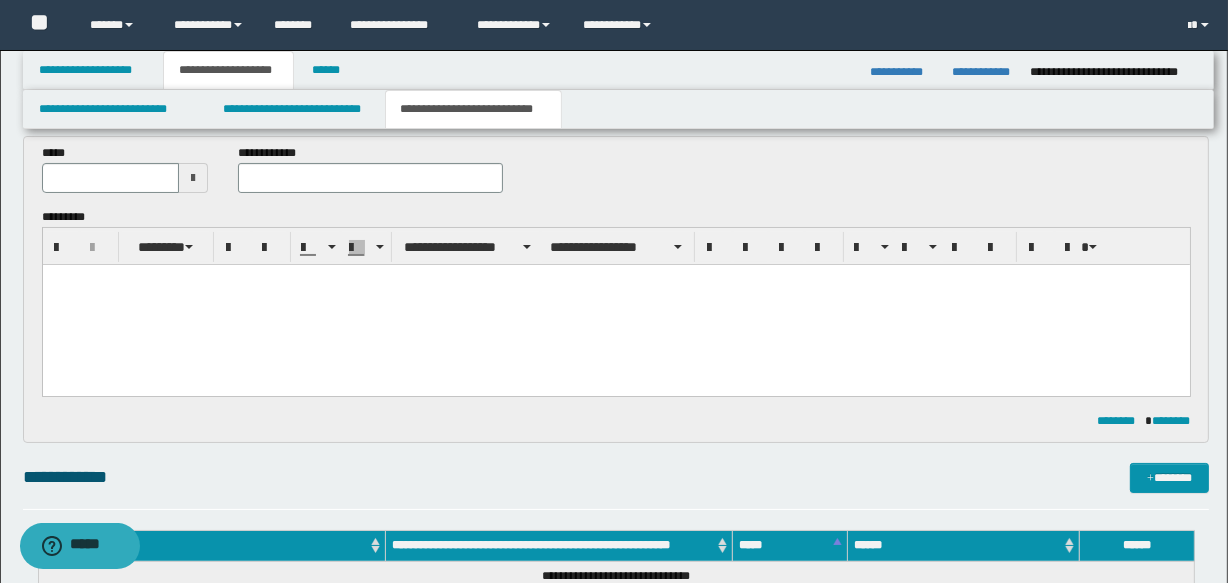 paste 